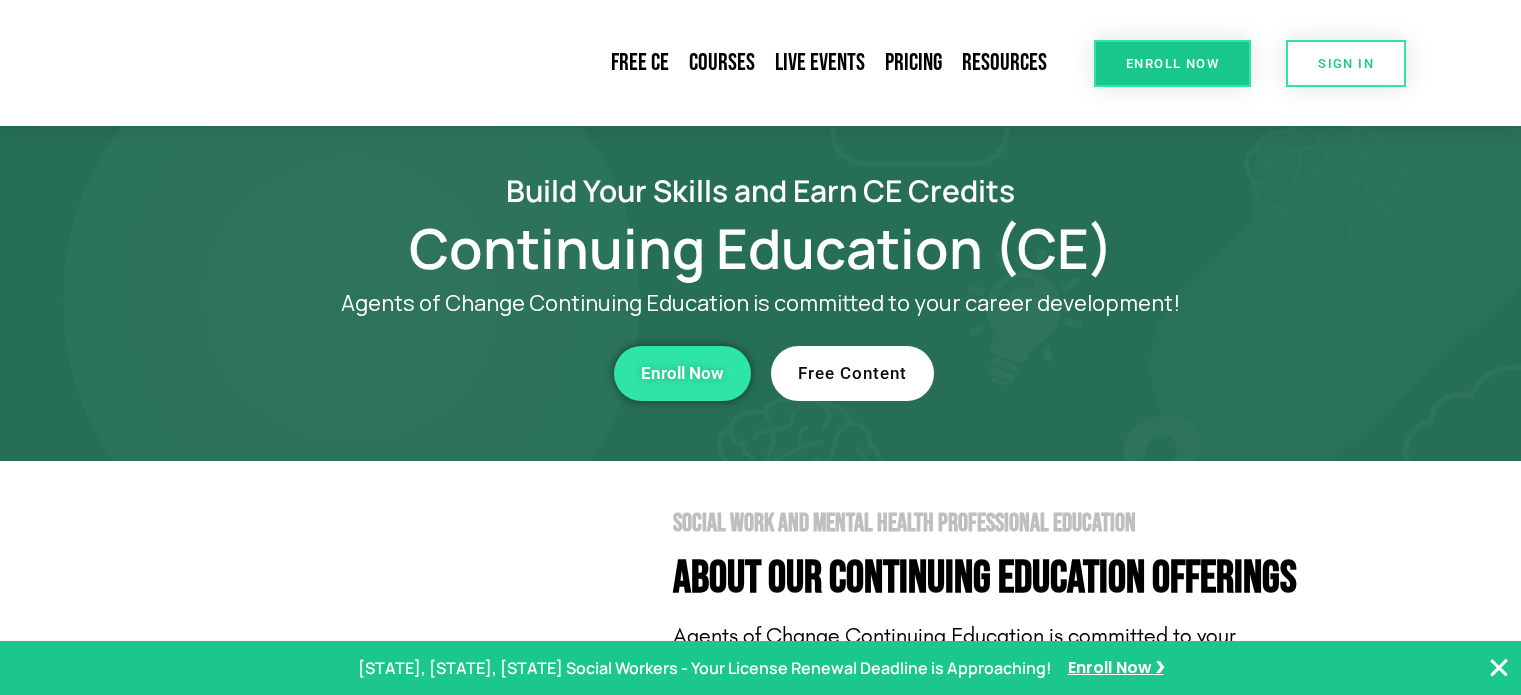 scroll, scrollTop: 0, scrollLeft: 0, axis: both 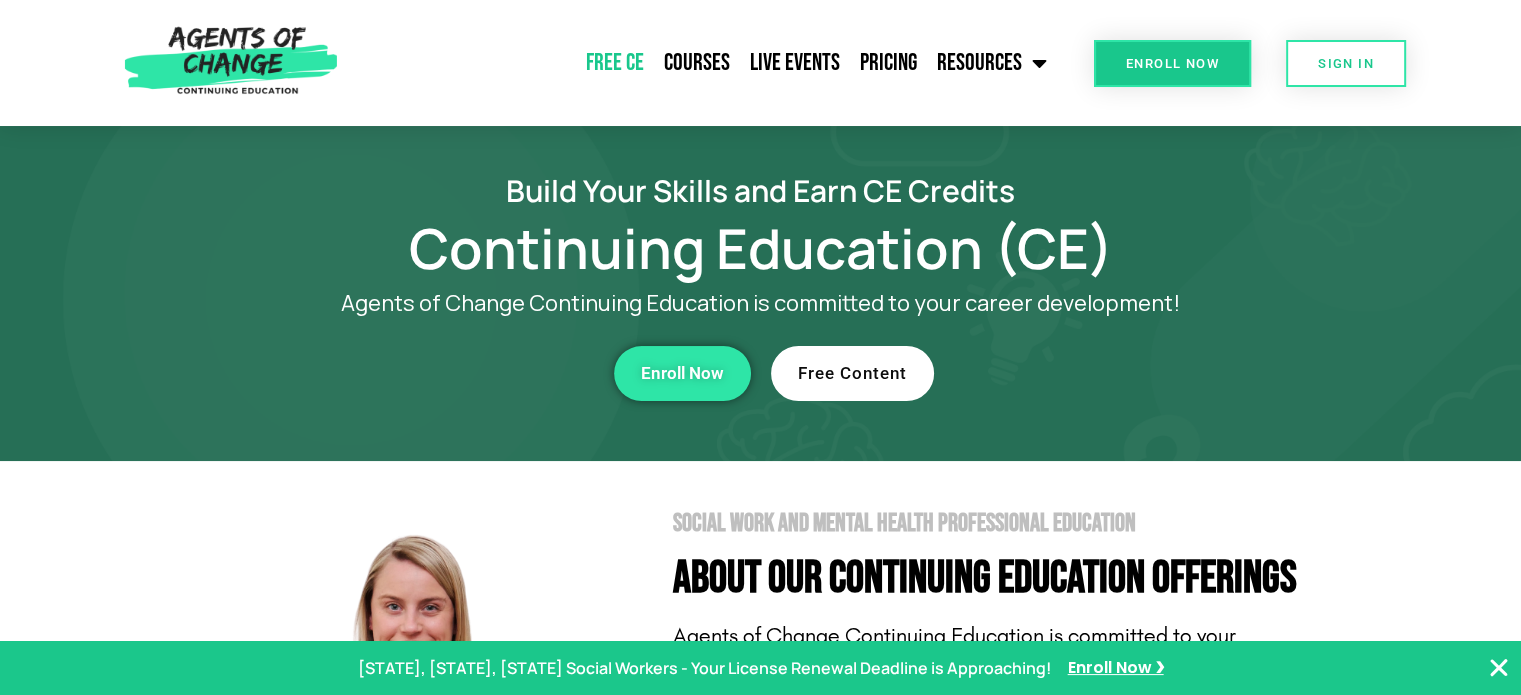 click on "Free CE" 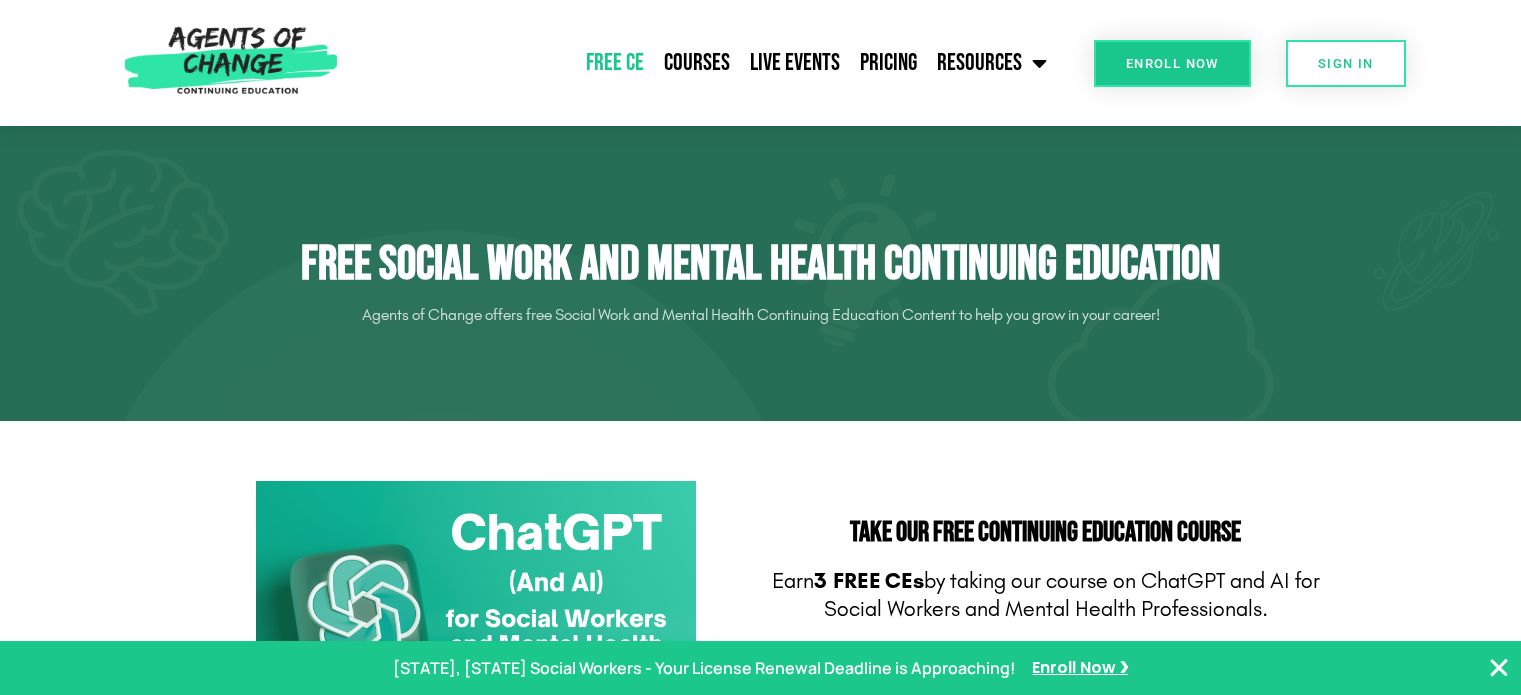 scroll, scrollTop: 0, scrollLeft: 0, axis: both 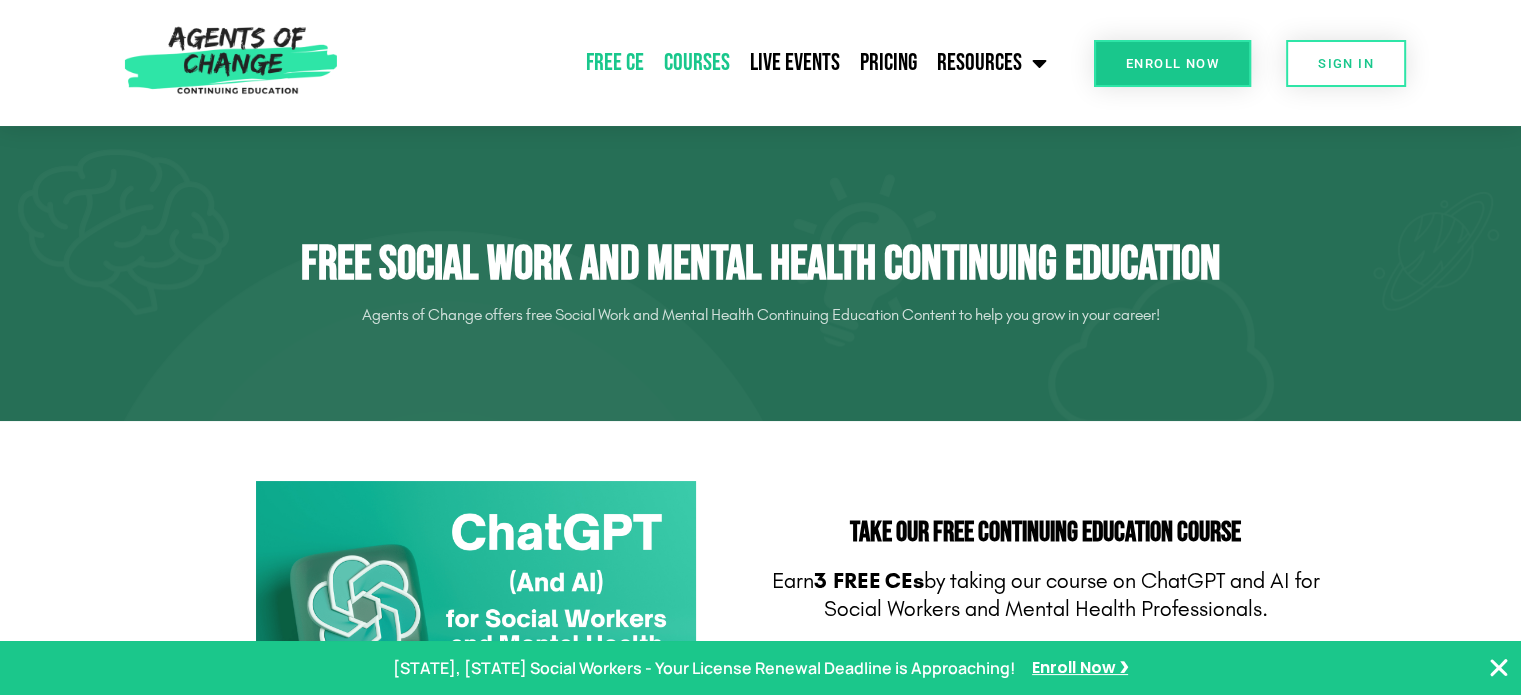 click on "Courses" 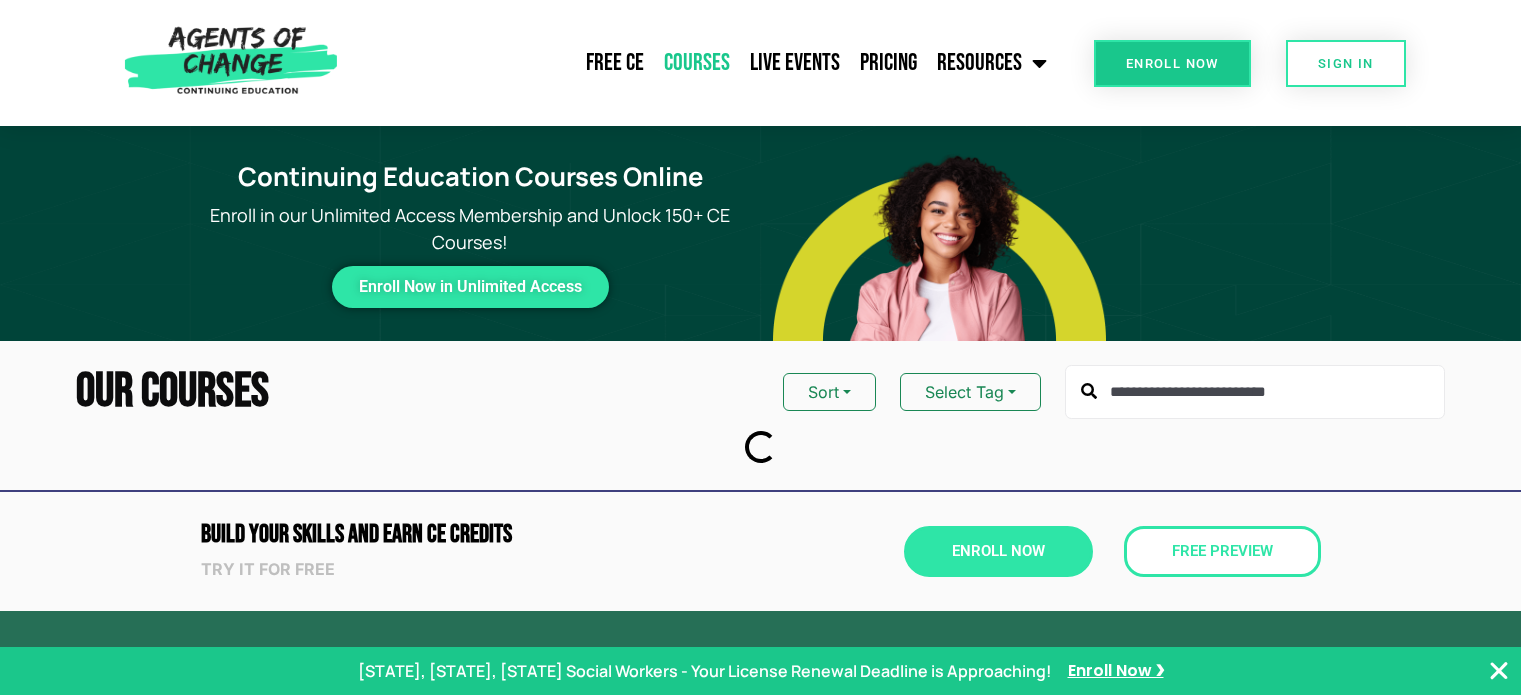 scroll, scrollTop: 0, scrollLeft: 0, axis: both 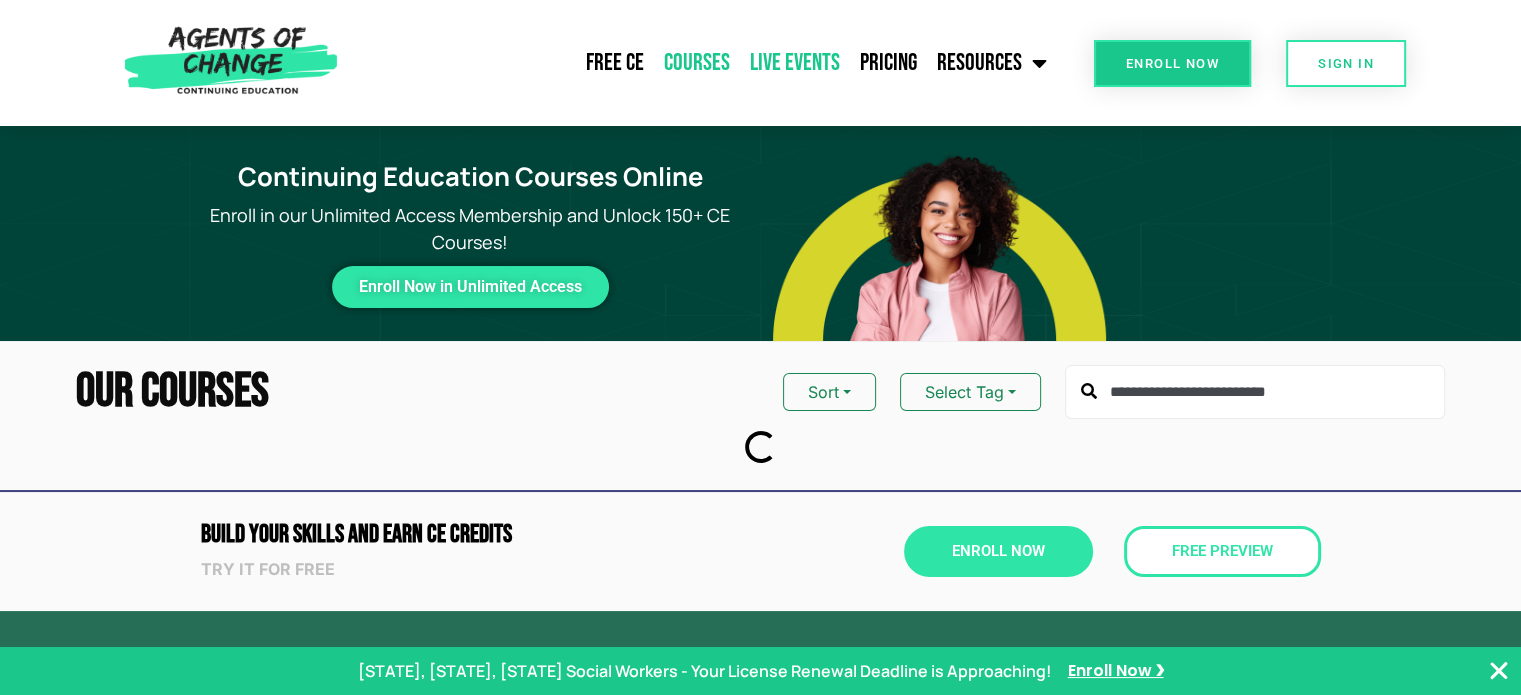 click on "Live Events" 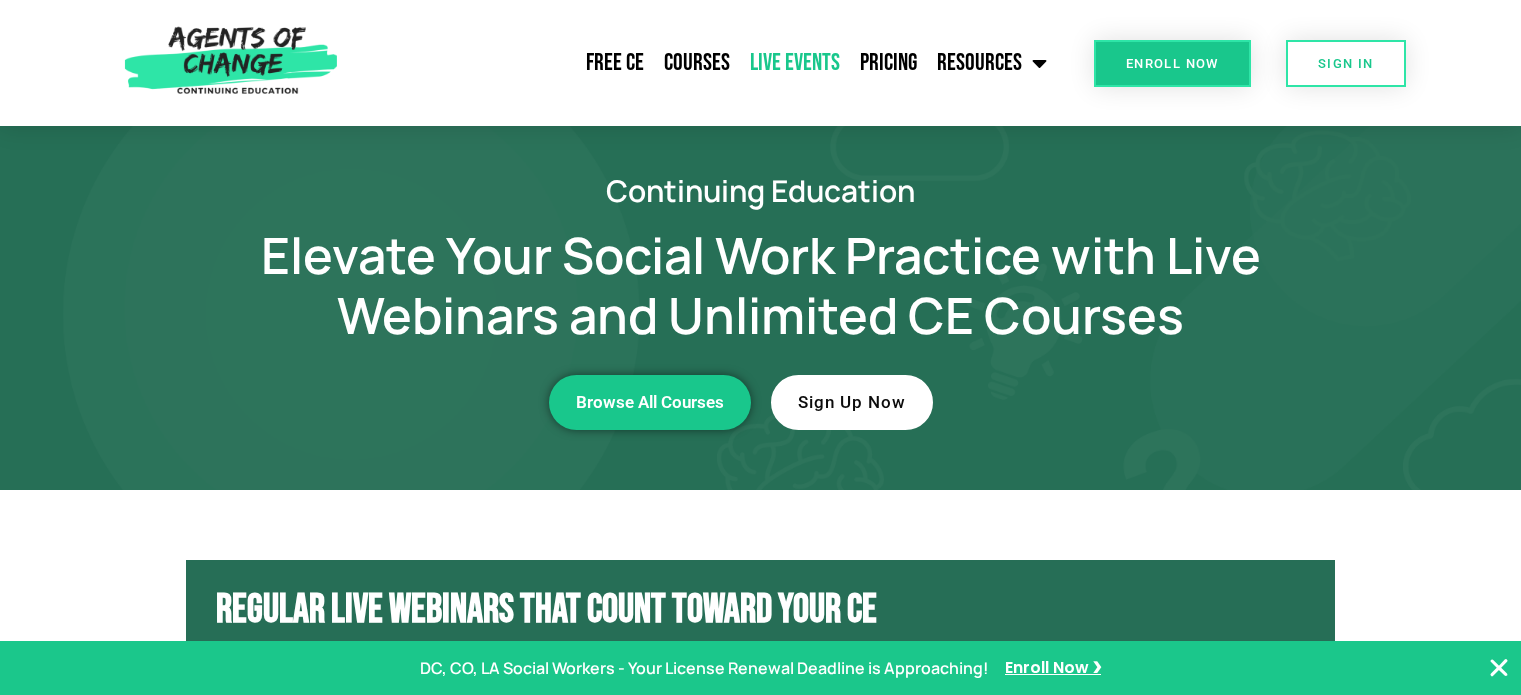 scroll, scrollTop: 0, scrollLeft: 0, axis: both 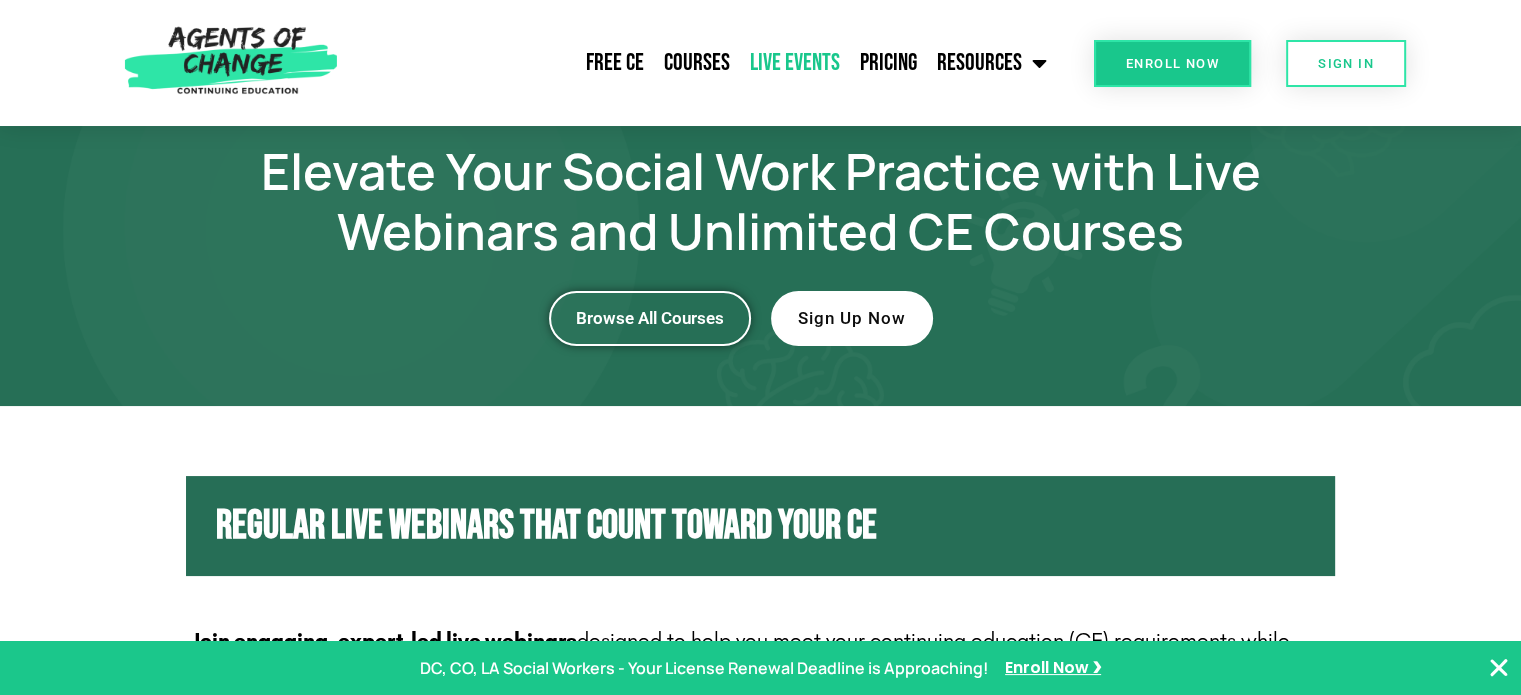 click on "Browse All Courses" at bounding box center [650, 318] 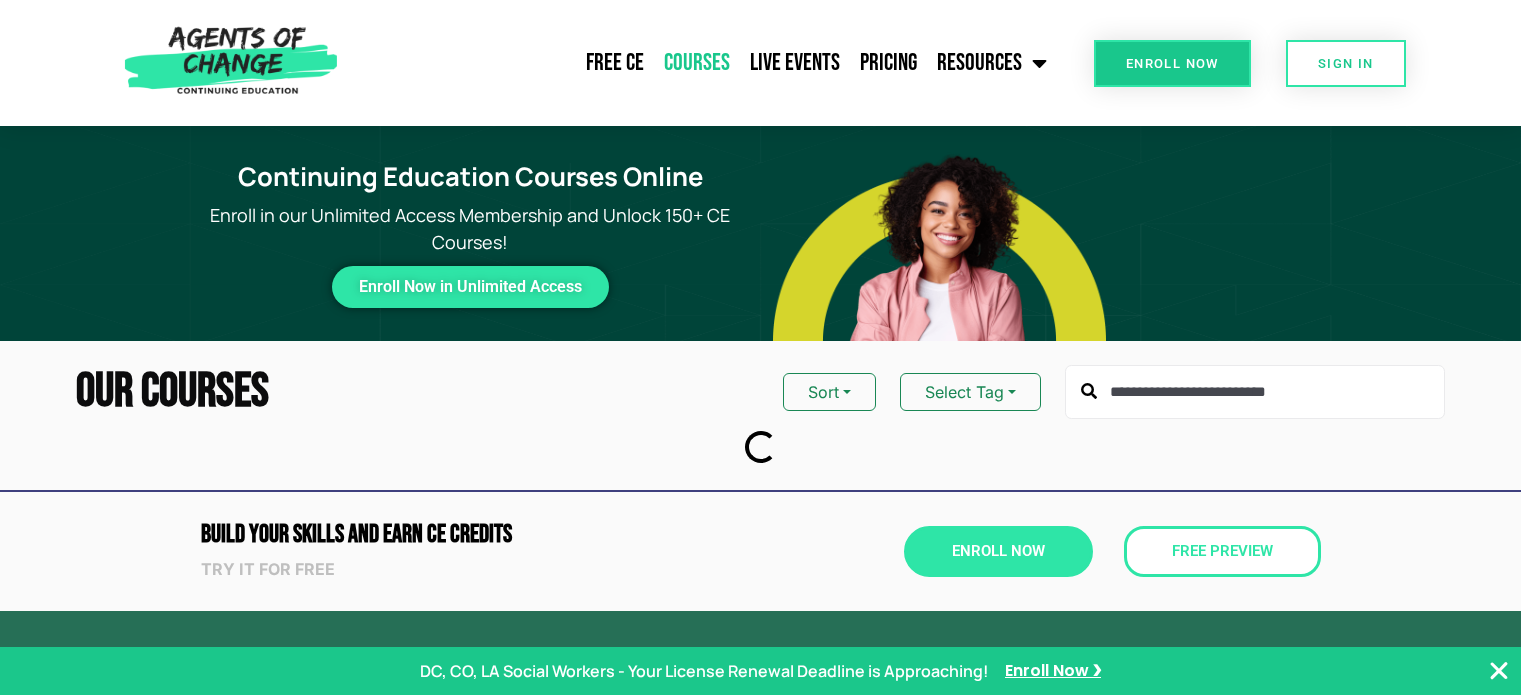 scroll, scrollTop: 0, scrollLeft: 0, axis: both 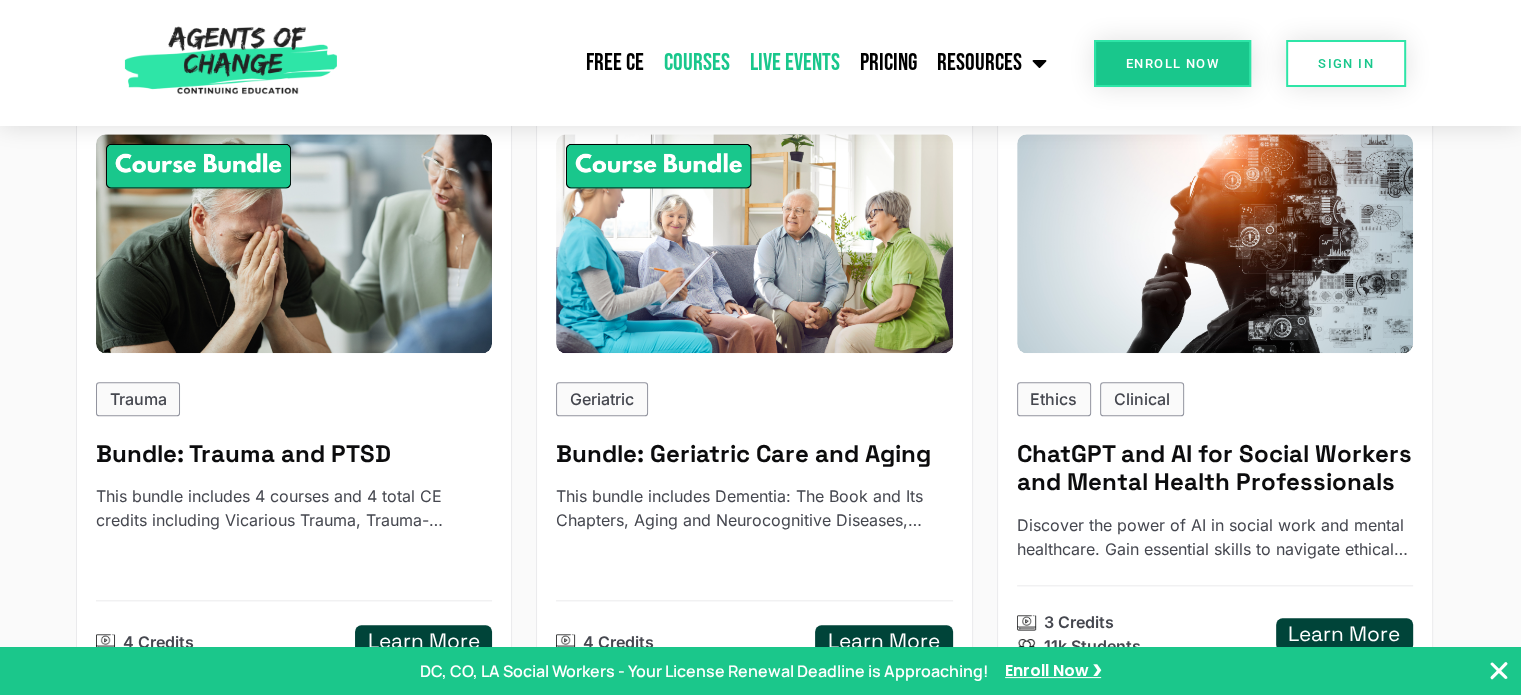 click on "Live Events" 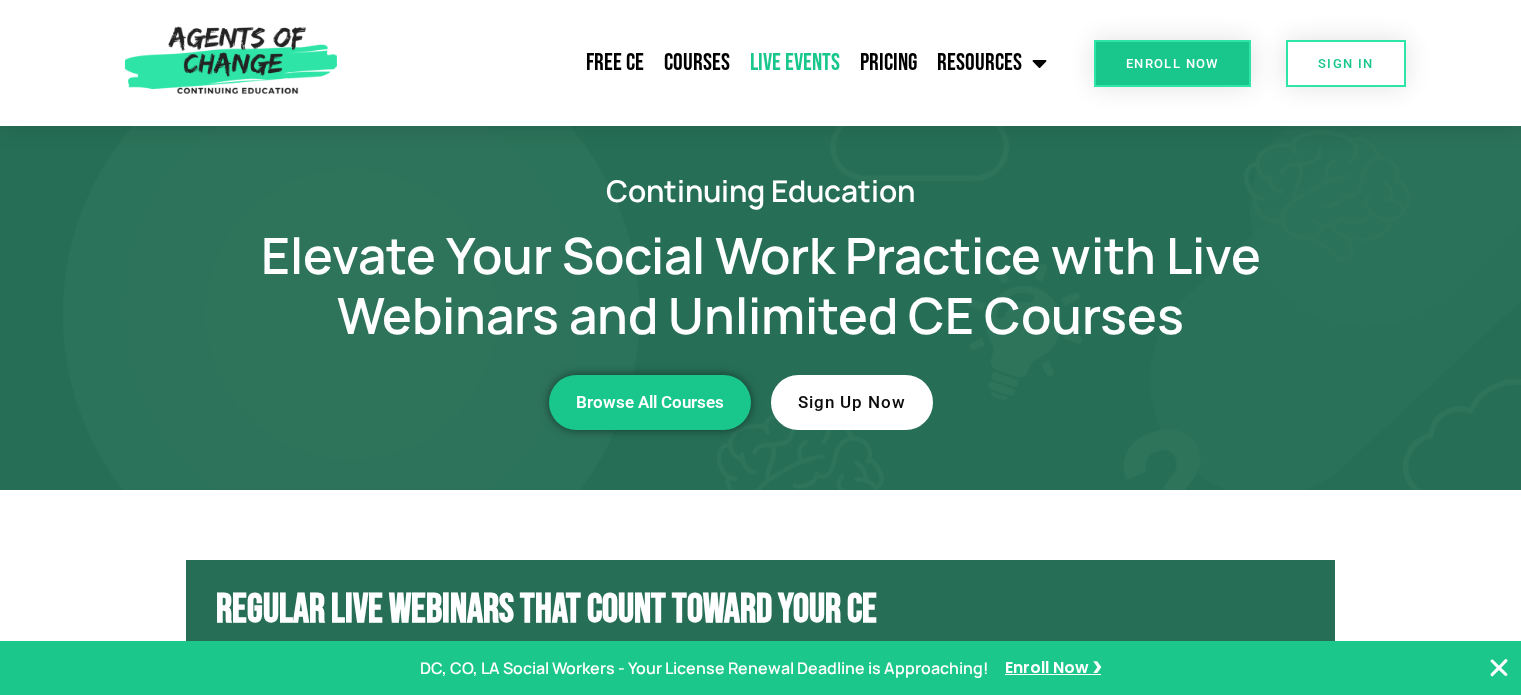 scroll, scrollTop: 0, scrollLeft: 0, axis: both 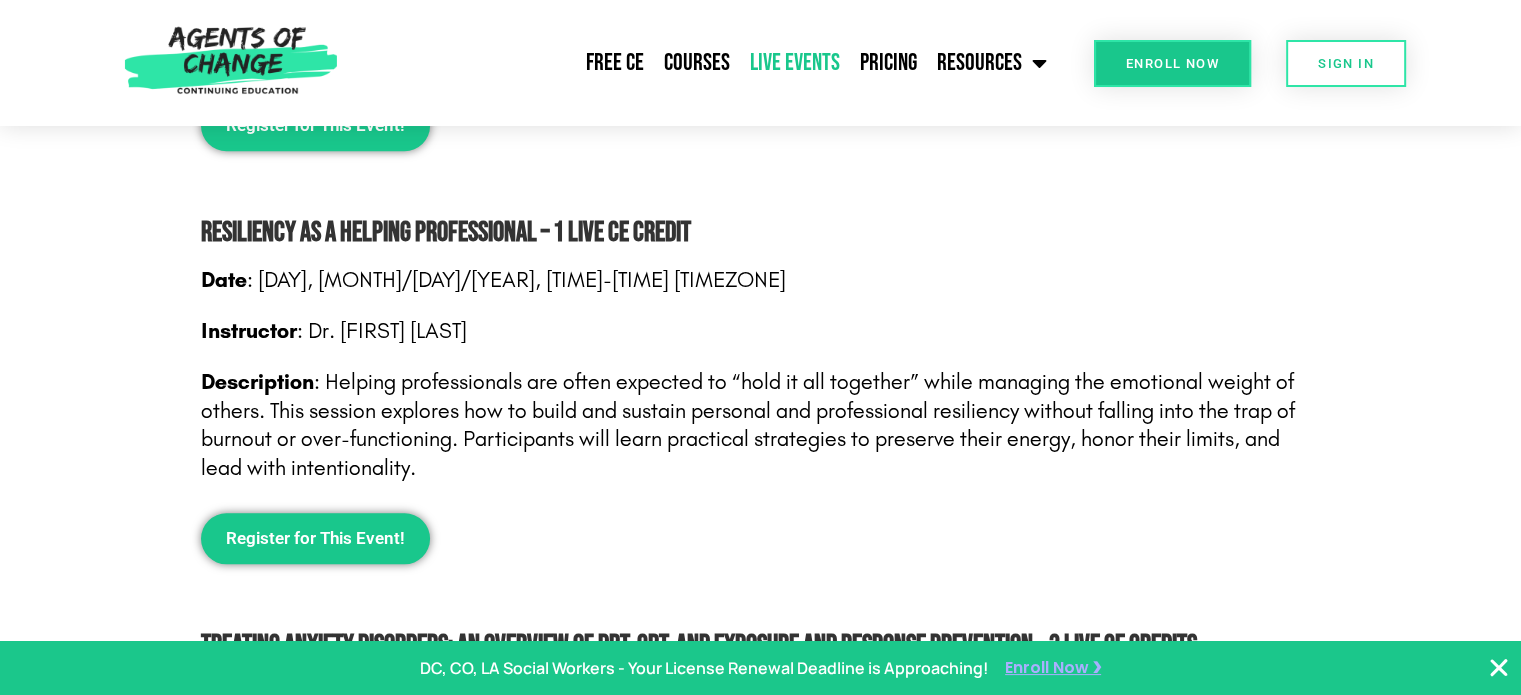 click on "Enroll Now ❯" at bounding box center (1053, 668) 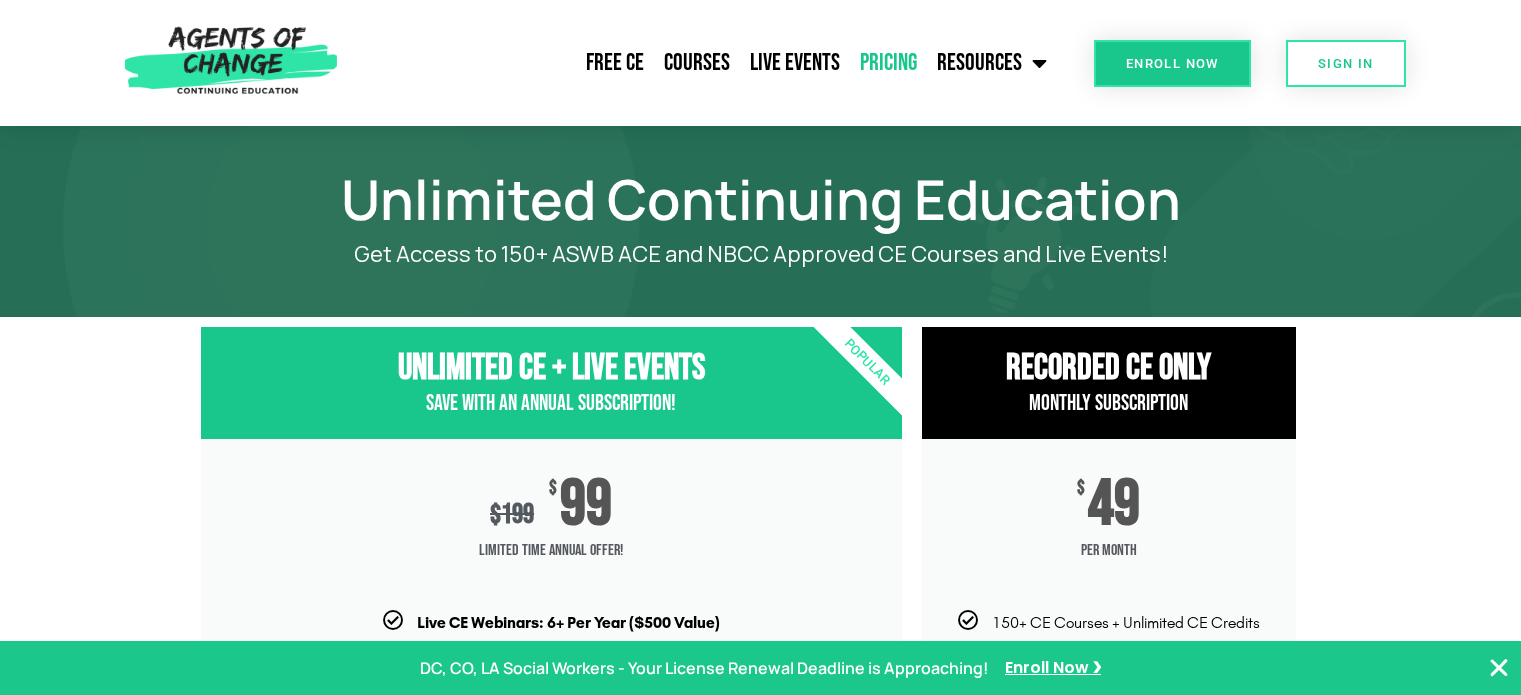 scroll, scrollTop: 0, scrollLeft: 0, axis: both 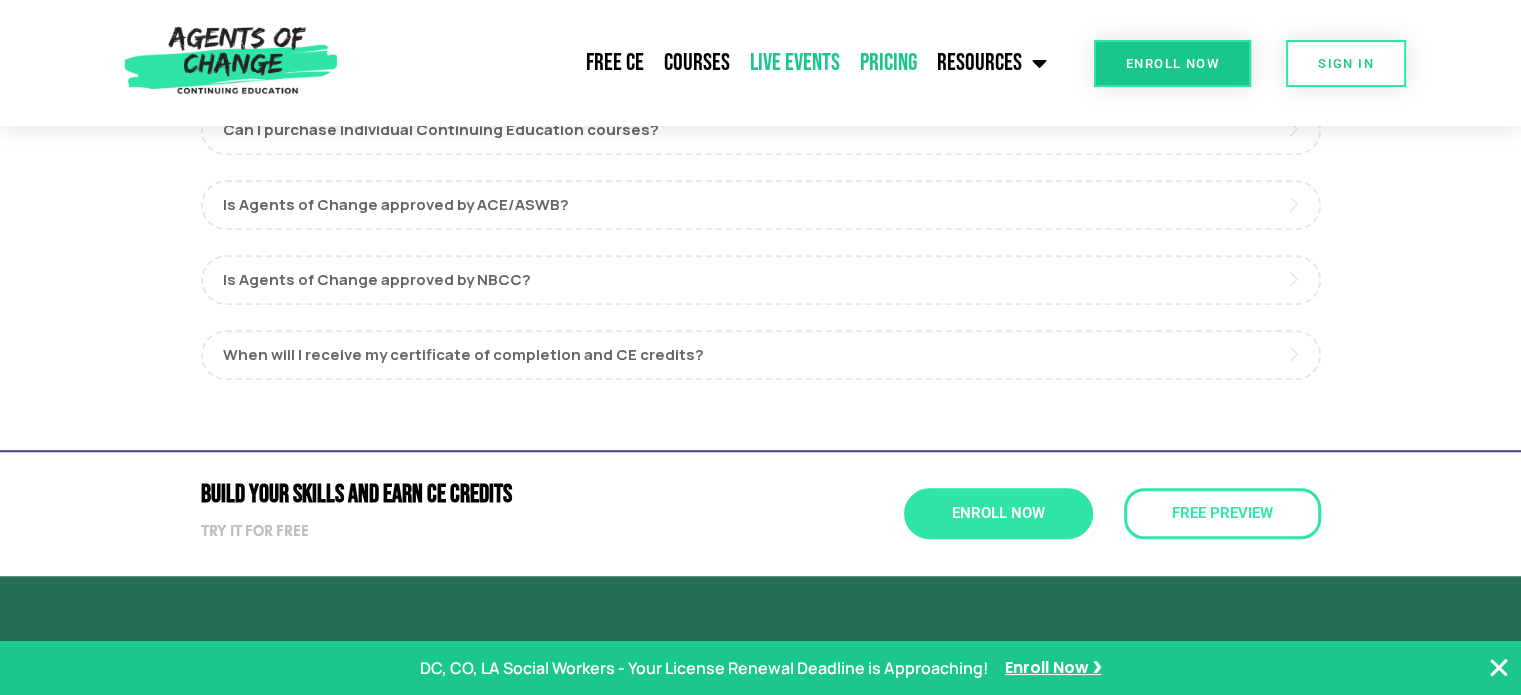 click on "Live Events" 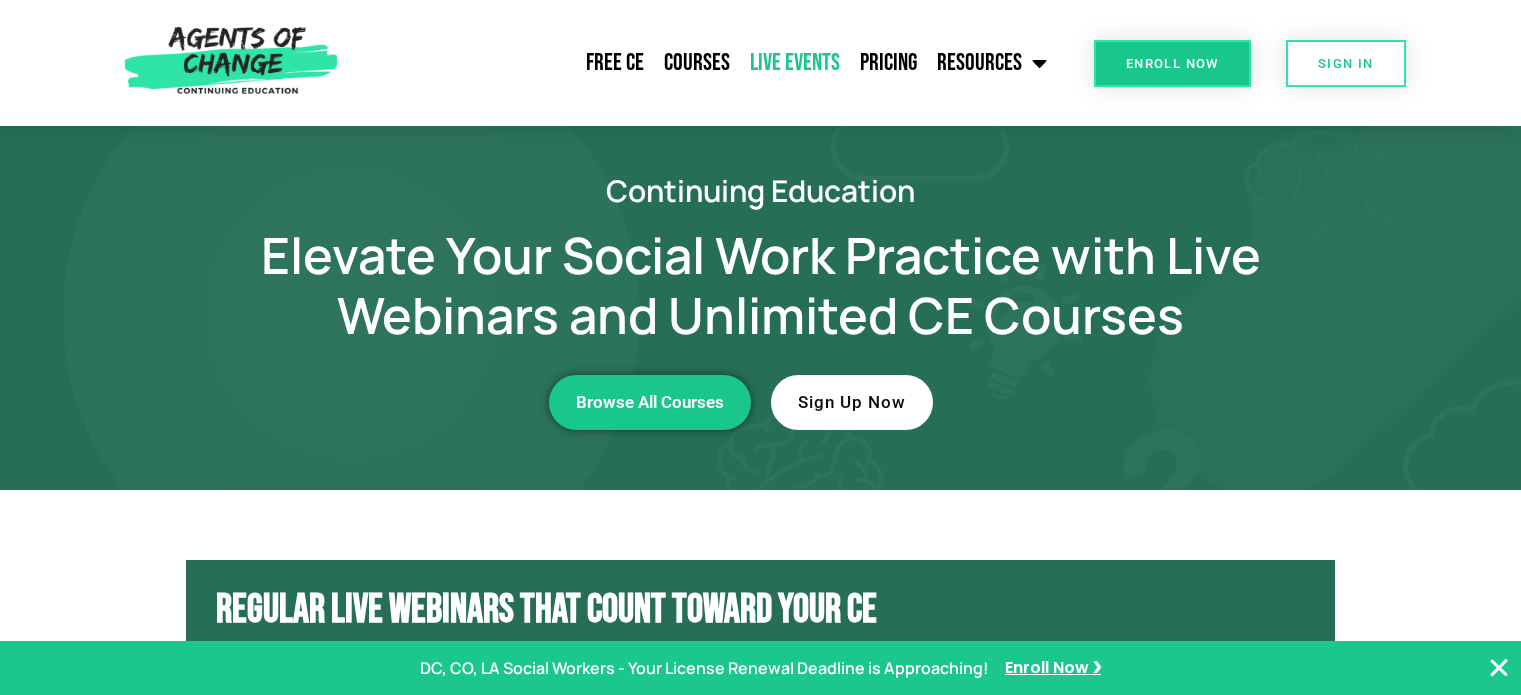scroll, scrollTop: 0, scrollLeft: 0, axis: both 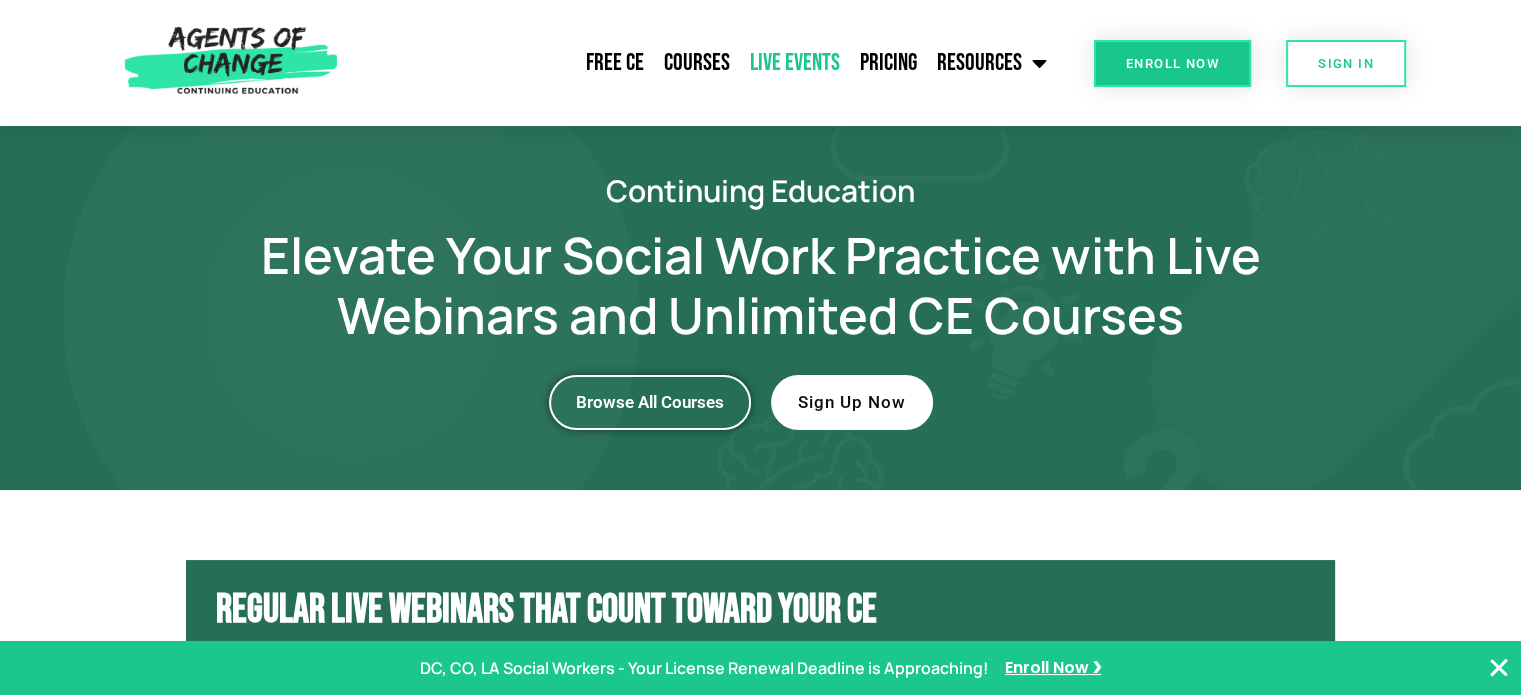 click on "Browse All Courses" at bounding box center (650, 402) 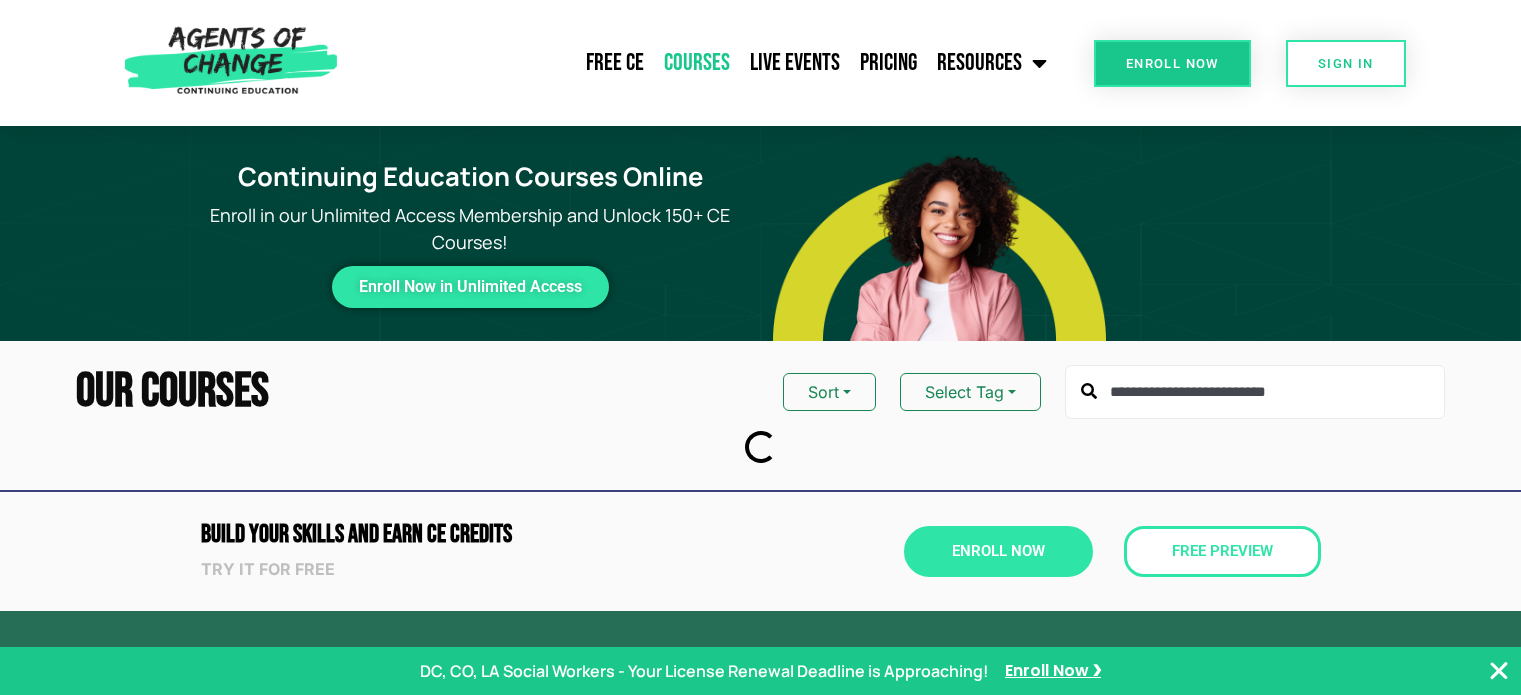 scroll, scrollTop: 0, scrollLeft: 0, axis: both 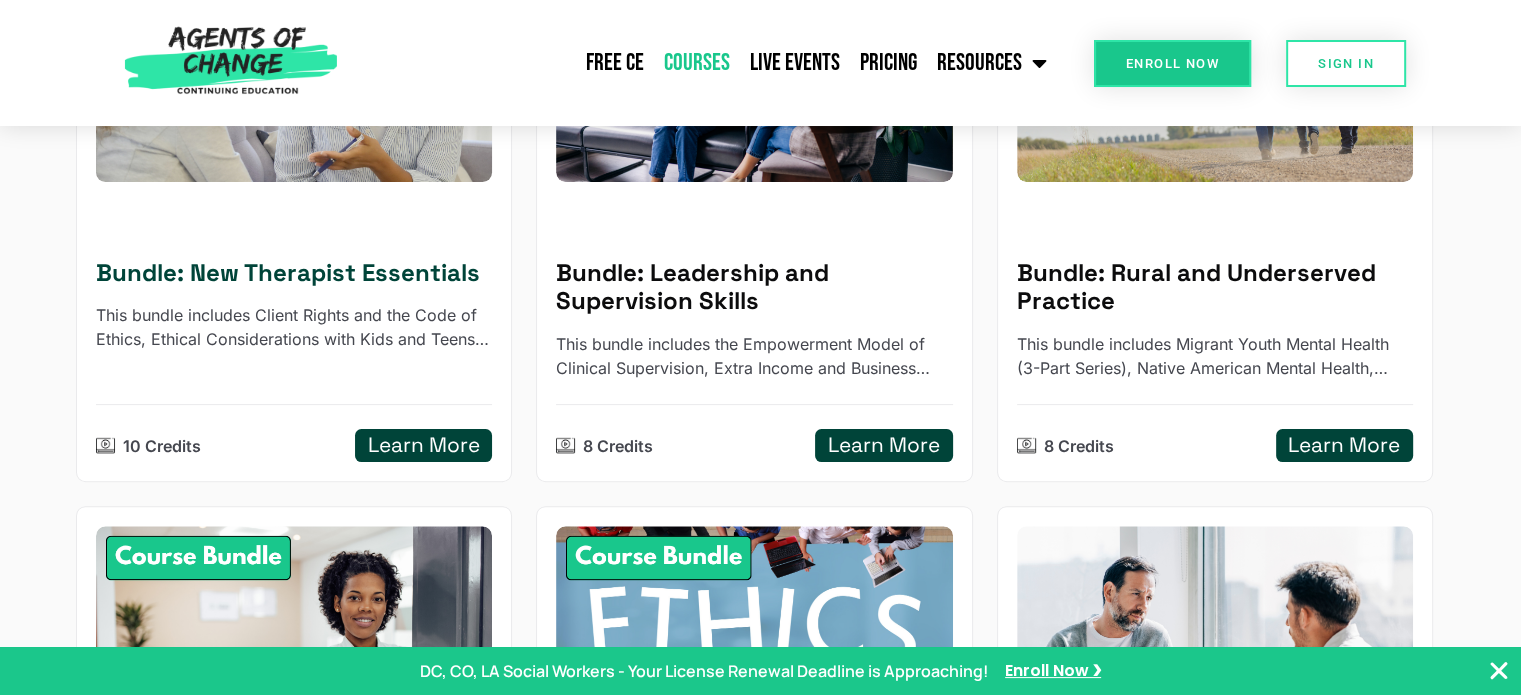 click on "This bundle includes Client Rights and the Code of Ethics, Ethical Considerations with Kids and Teens, Risk and Safety Assessments, Trauma-Informed Care, and Ethics of AI, Telehealth, and Social Media." at bounding box center (294, 327) 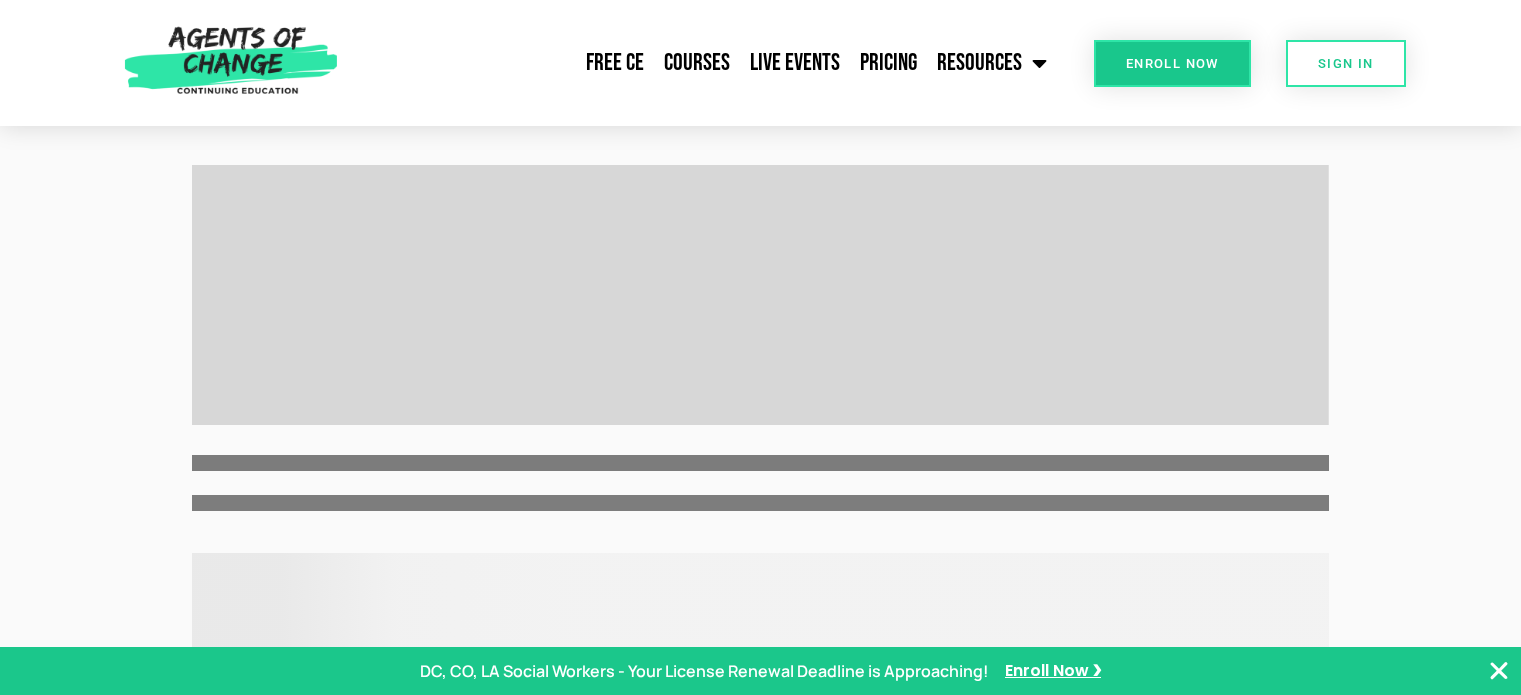 scroll, scrollTop: 0, scrollLeft: 0, axis: both 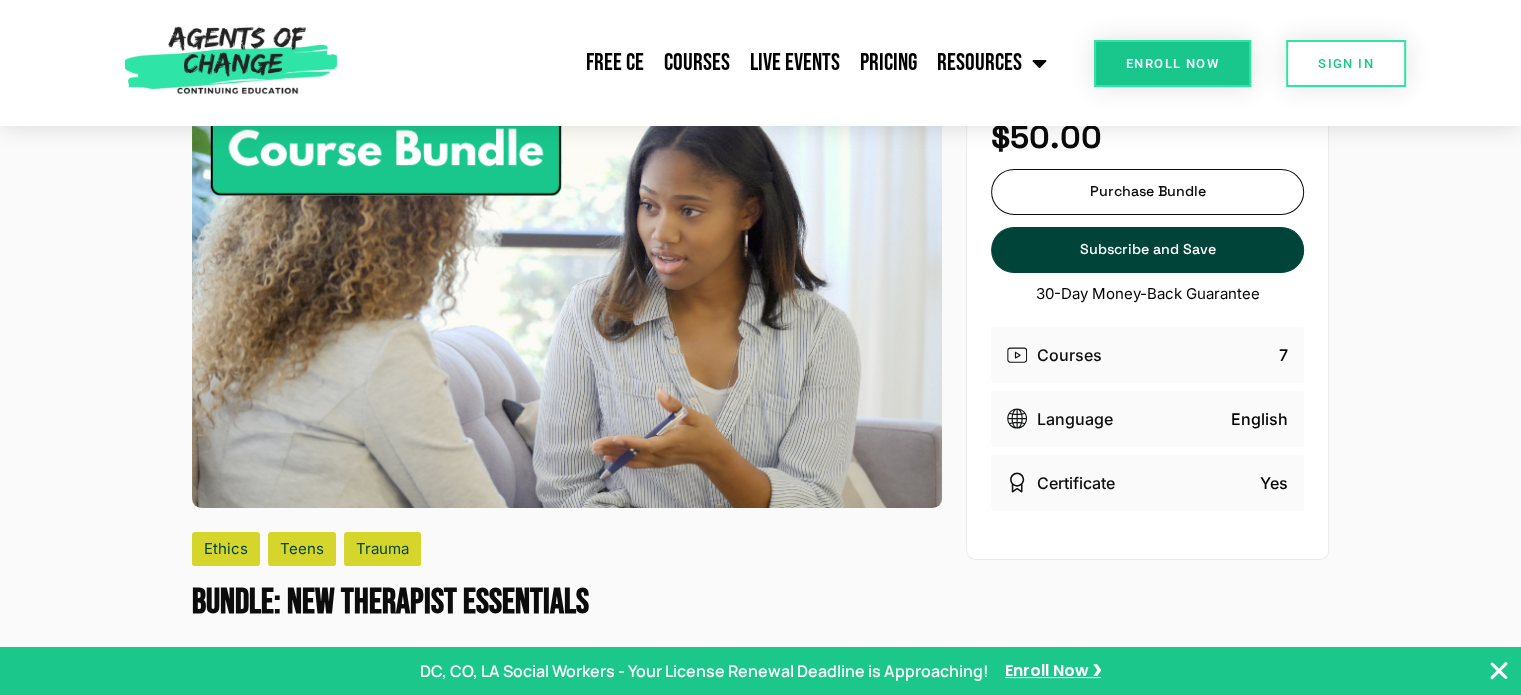 click at bounding box center (567, 300) 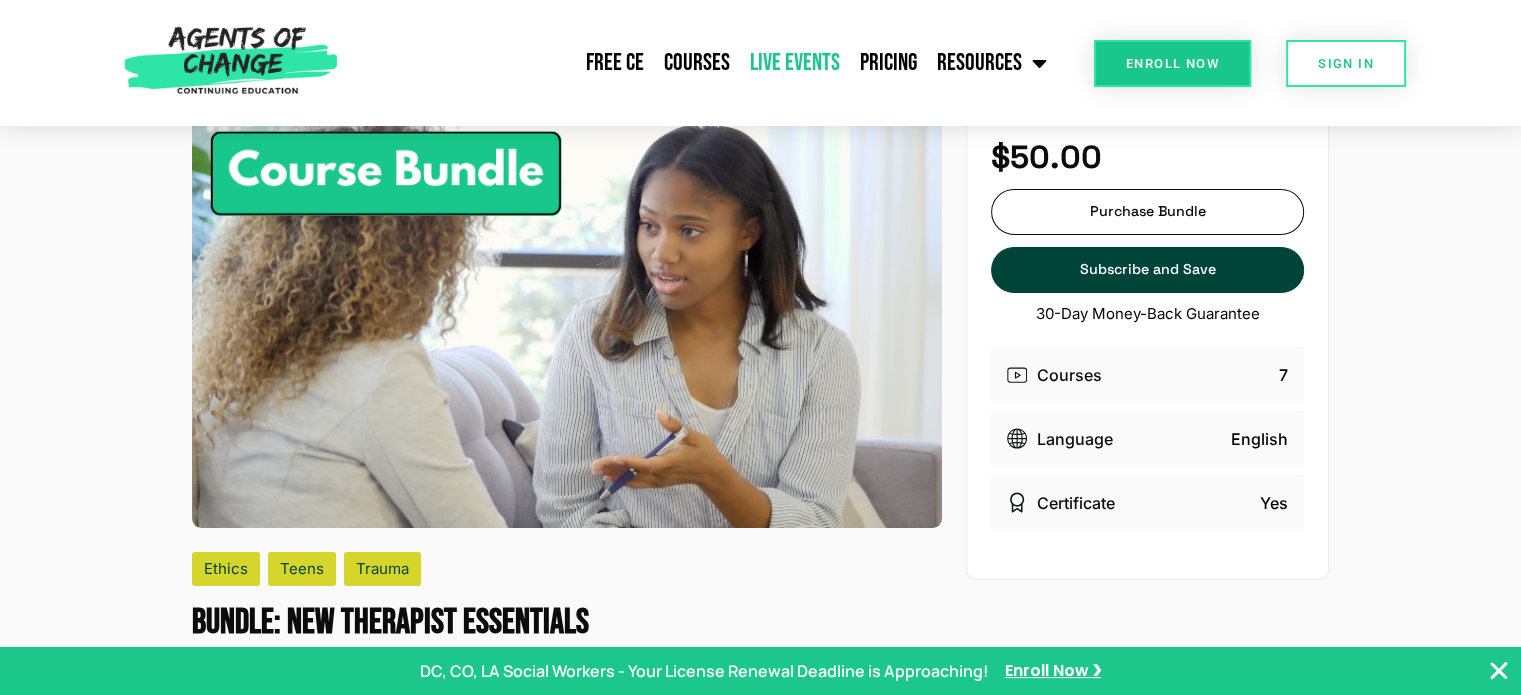 click on "Live Events" 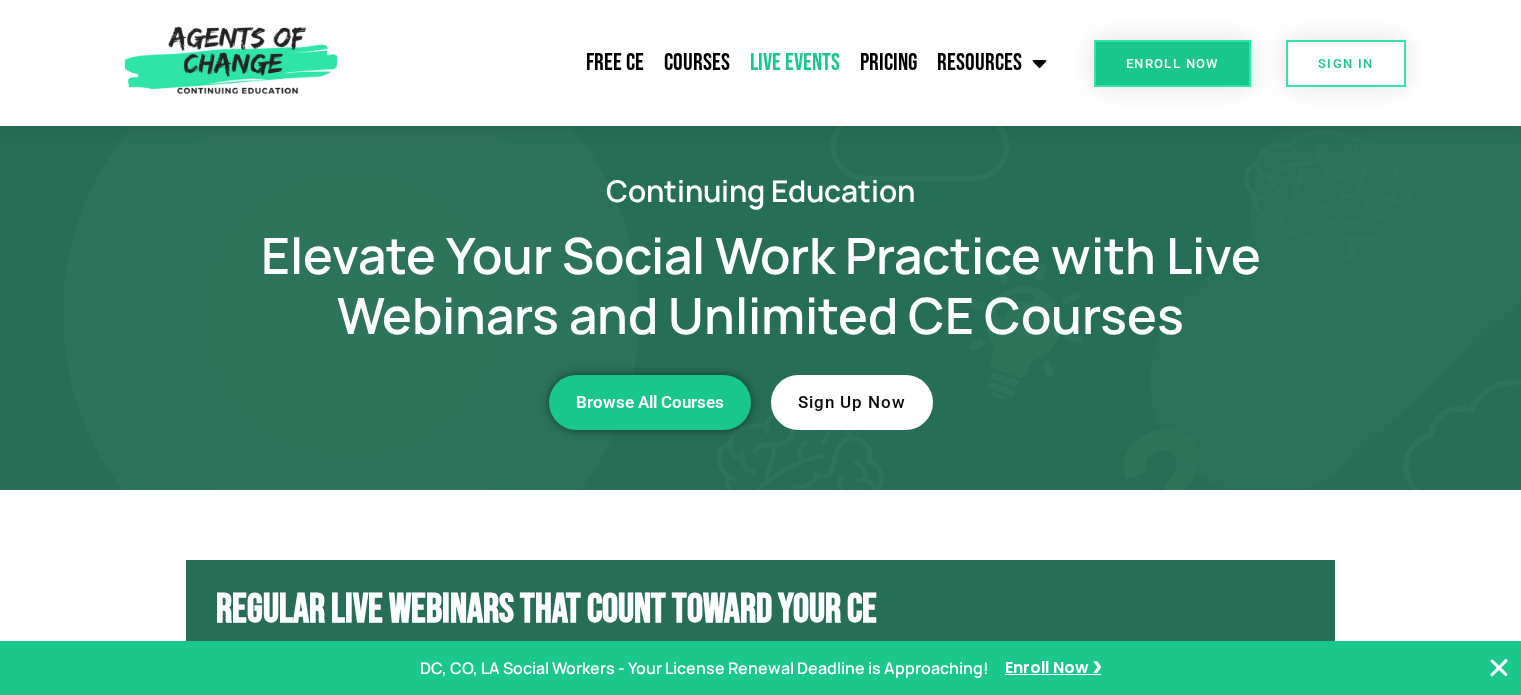scroll, scrollTop: 0, scrollLeft: 0, axis: both 